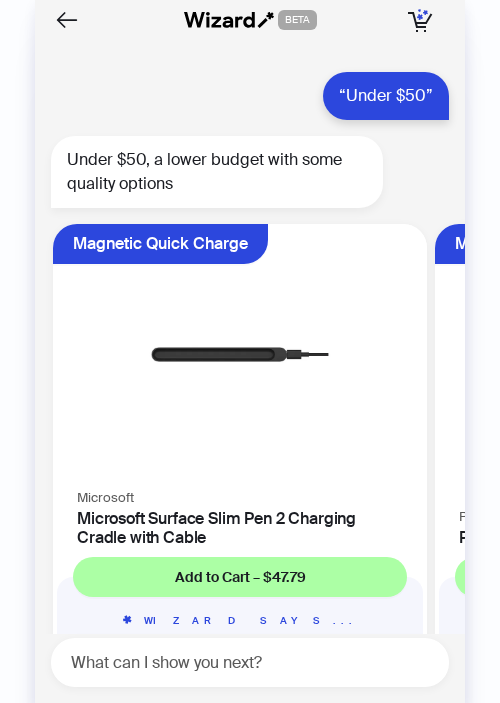 scroll, scrollTop: 0, scrollLeft: 0, axis: both 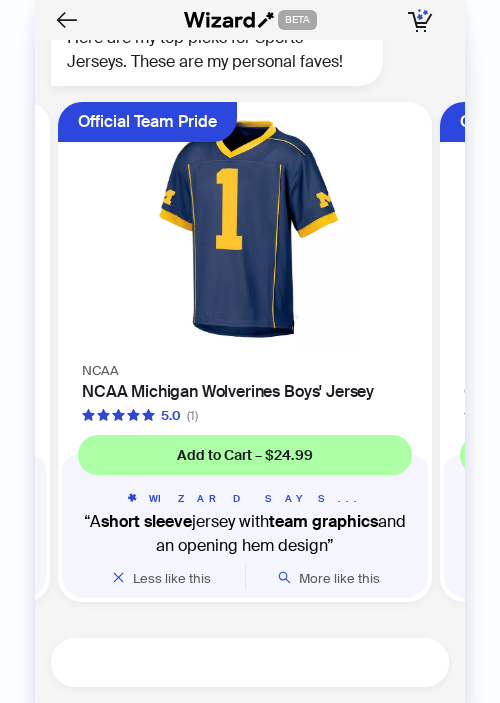 click at bounding box center (258, 662) 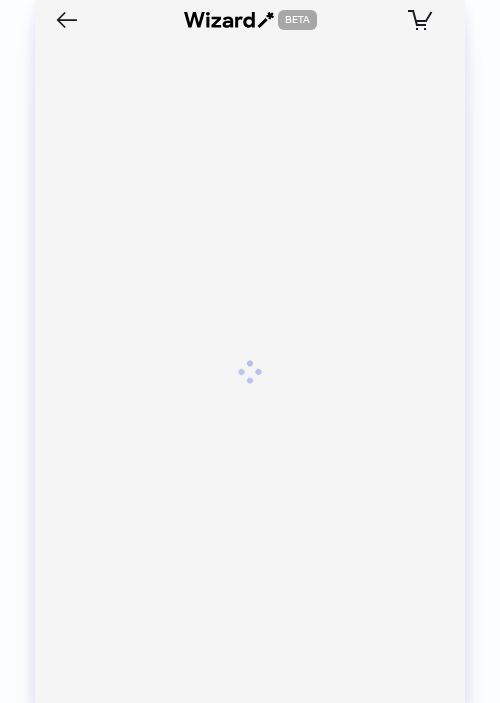 scroll, scrollTop: 0, scrollLeft: 0, axis: both 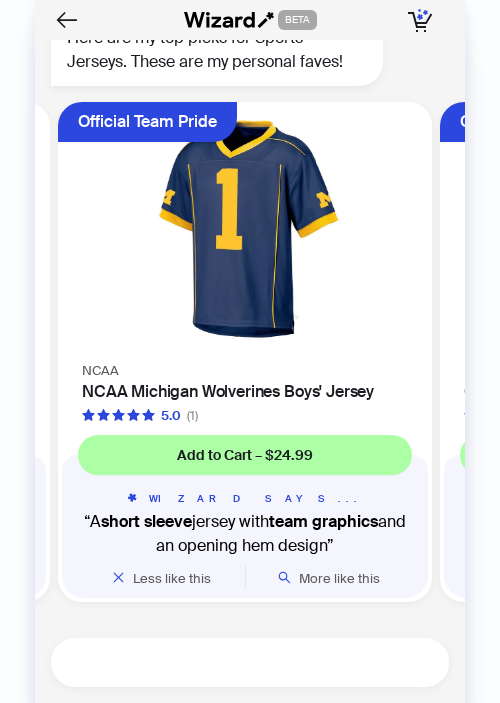 click at bounding box center [258, 662] 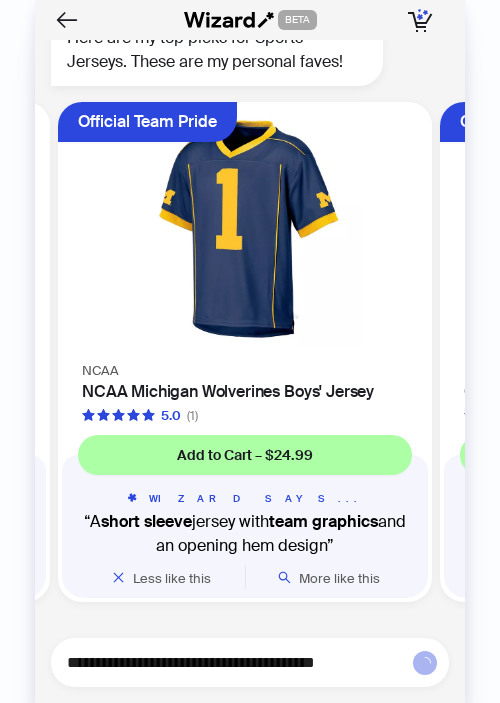 type on "**********" 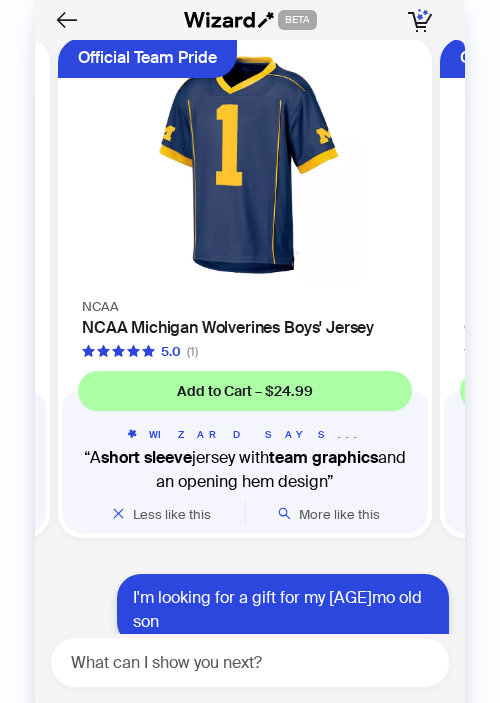 scroll, scrollTop: 4711, scrollLeft: 0, axis: vertical 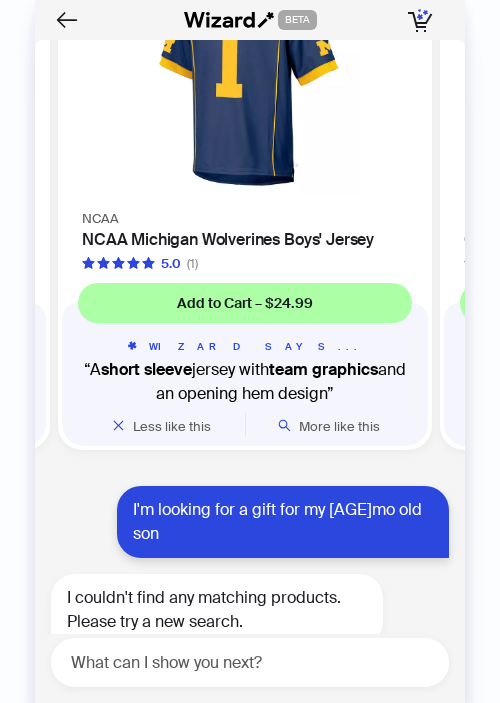 click on "What can I show you next?" at bounding box center (250, 662) 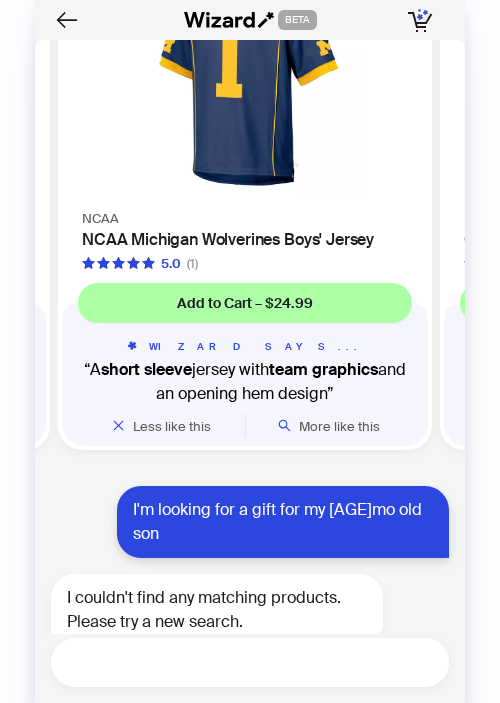 click at bounding box center (258, 662) 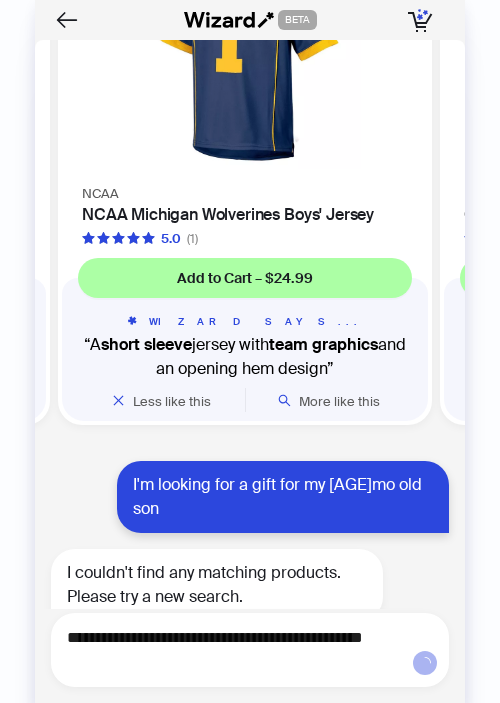 scroll, scrollTop: 4799, scrollLeft: 0, axis: vertical 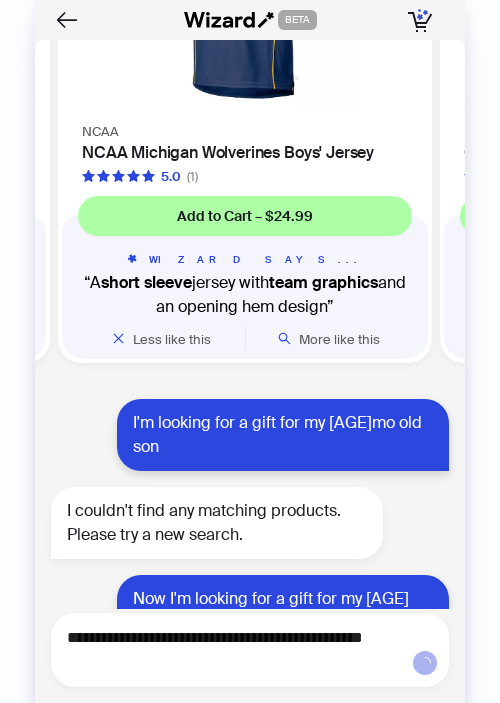type on "**********" 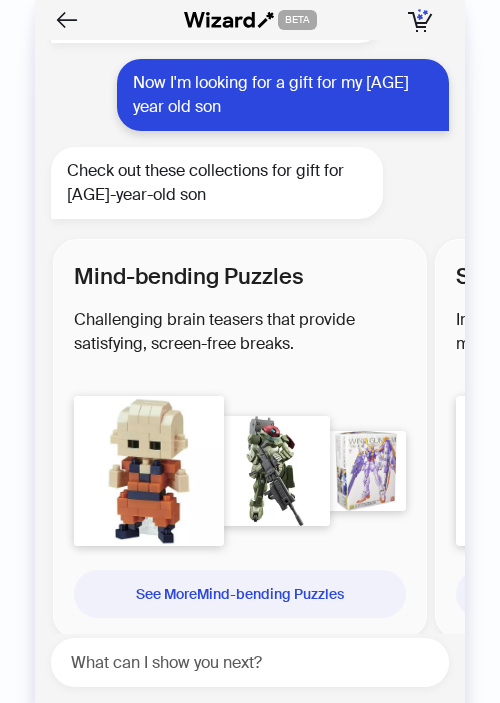scroll, scrollTop: 5323, scrollLeft: 0, axis: vertical 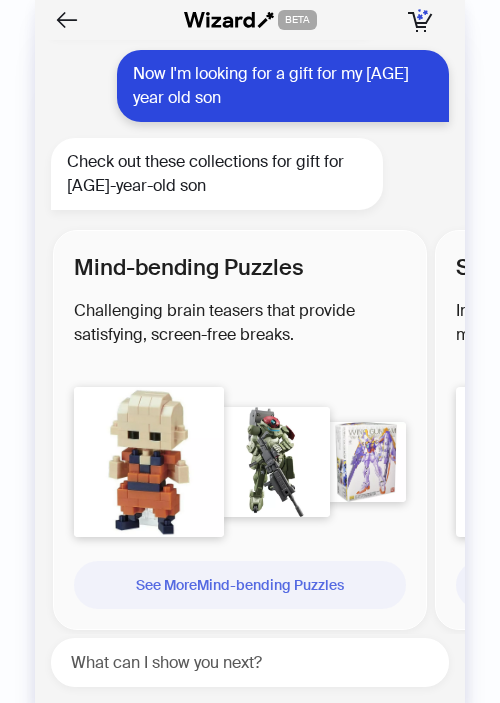 click on "See More  Mind-bending Puzzles" at bounding box center [240, 585] 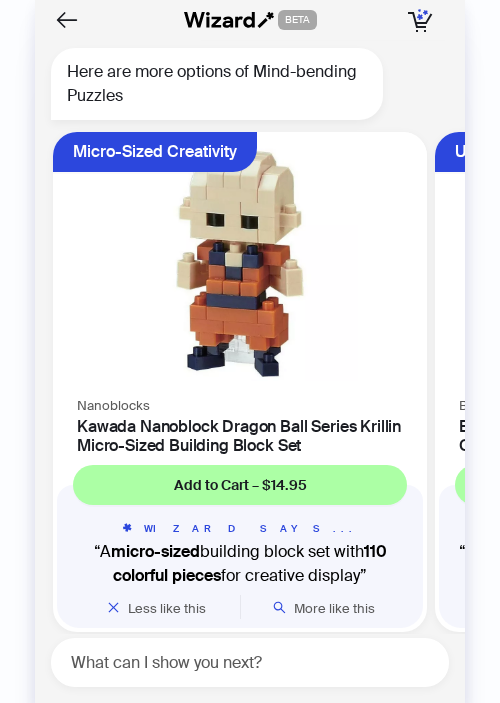 scroll, scrollTop: 6011, scrollLeft: 0, axis: vertical 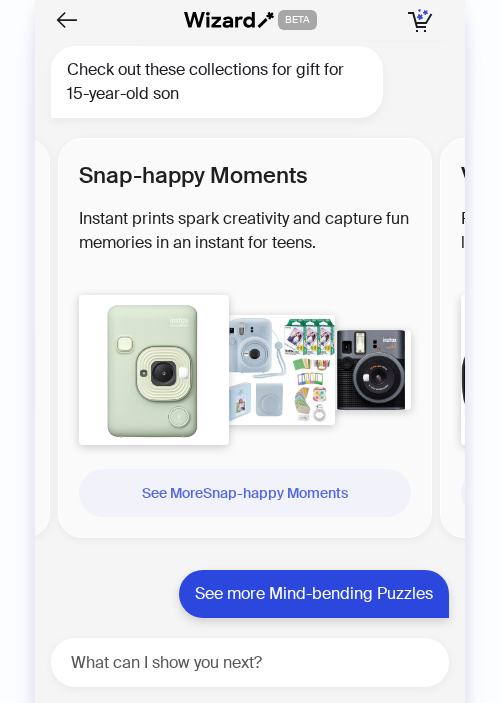 click on "See More  Snap-happy Moments" at bounding box center (245, 493) 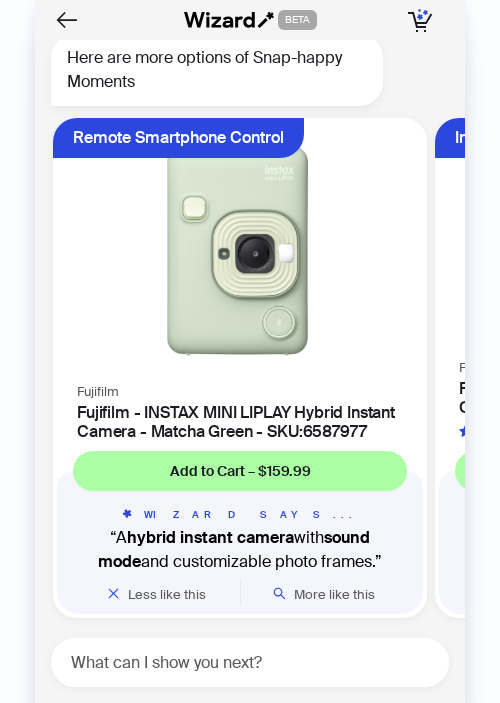 scroll, scrollTop: 5173, scrollLeft: 0, axis: vertical 